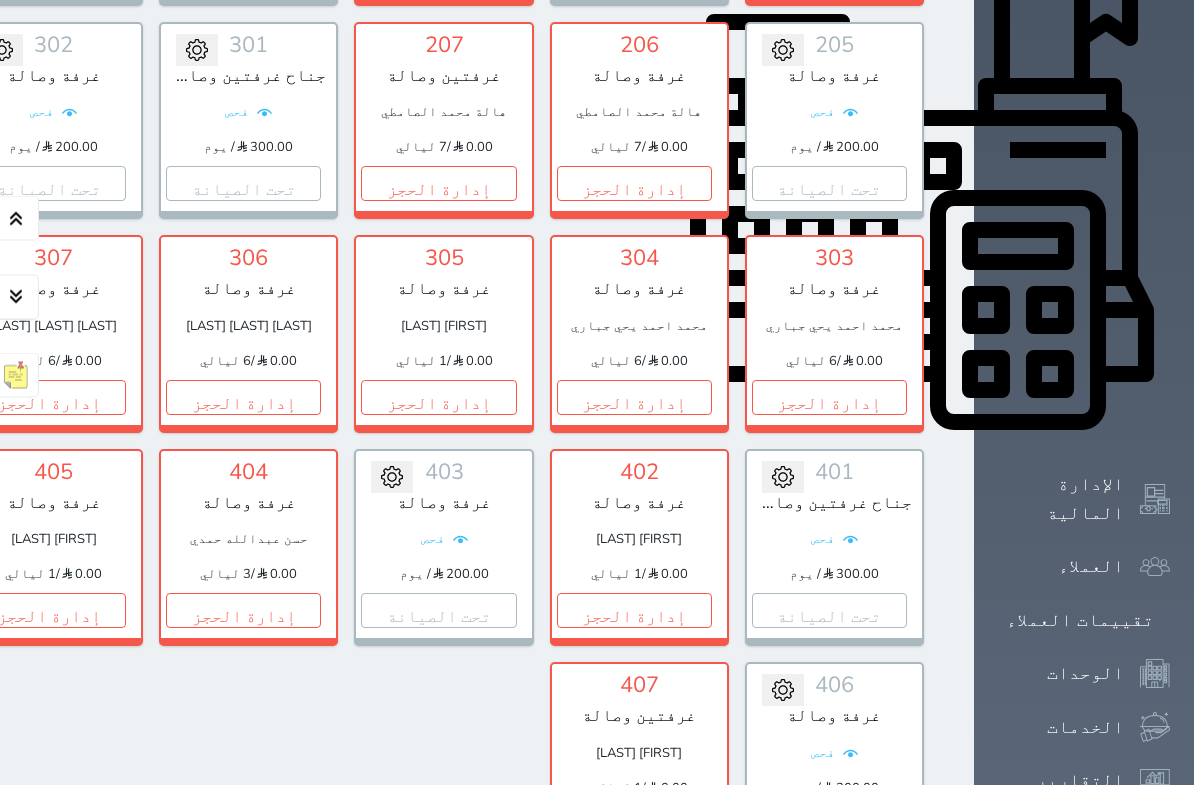 scroll, scrollTop: 720, scrollLeft: 0, axis: vertical 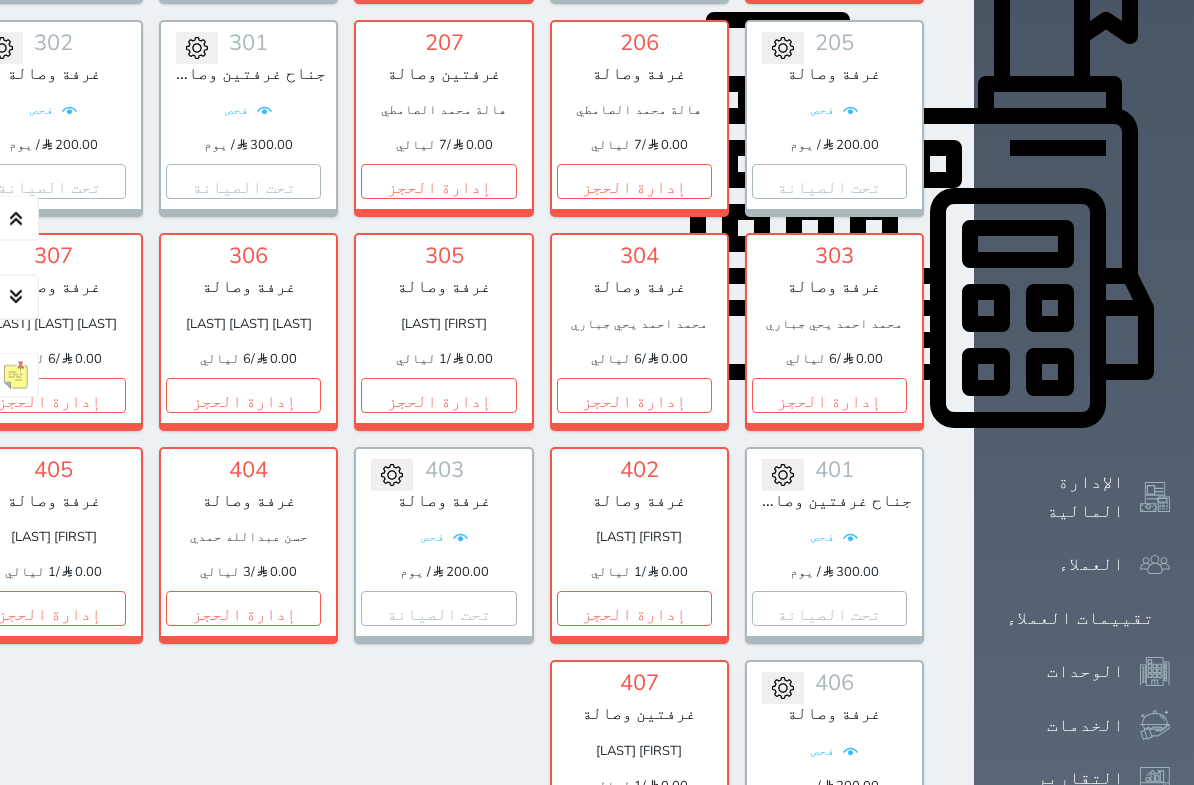 click on "إدارة الحجز" at bounding box center [243, 609] 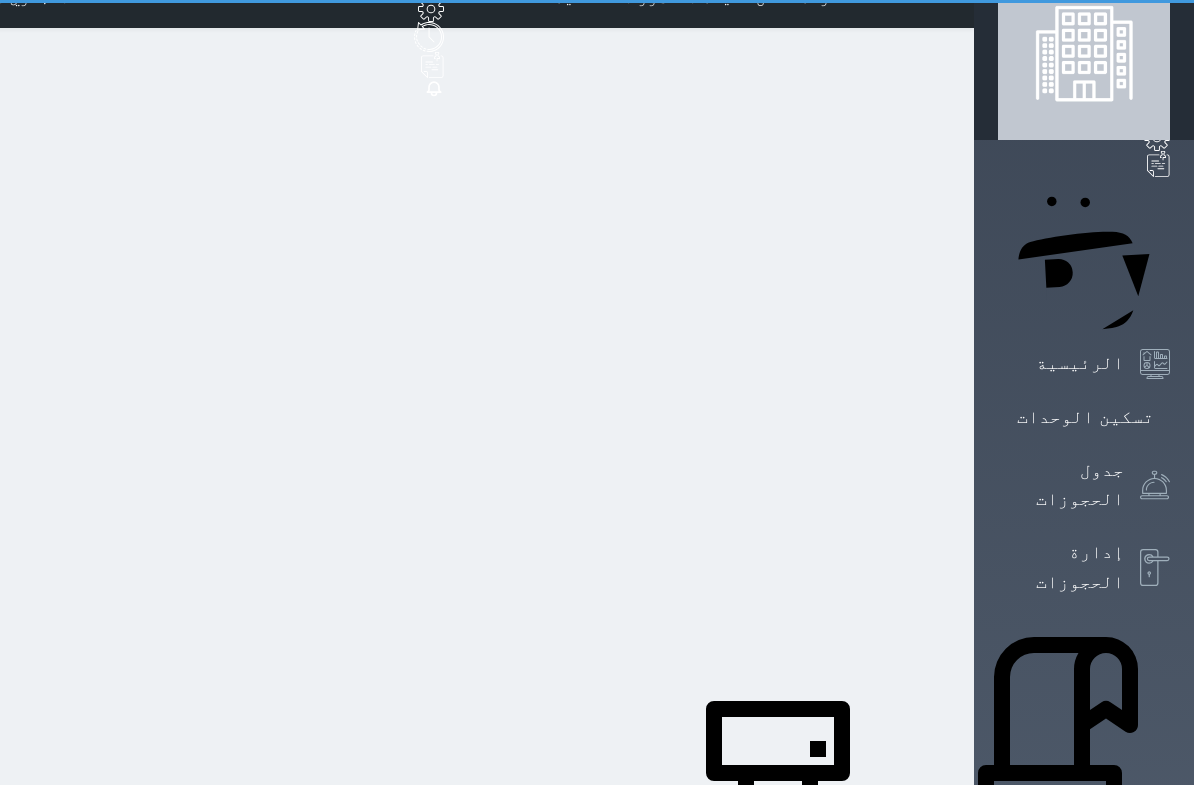 scroll, scrollTop: 0, scrollLeft: 0, axis: both 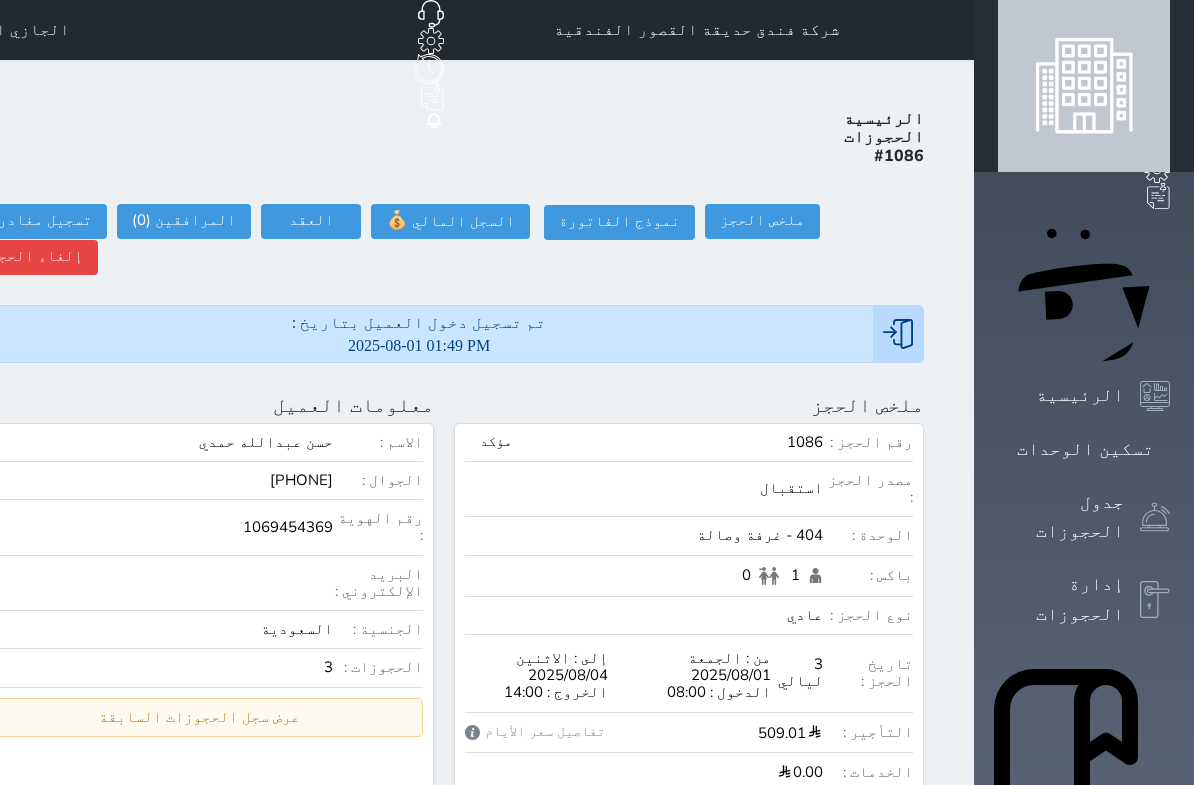 click on "تسكين الوحدات" at bounding box center [1085, 449] 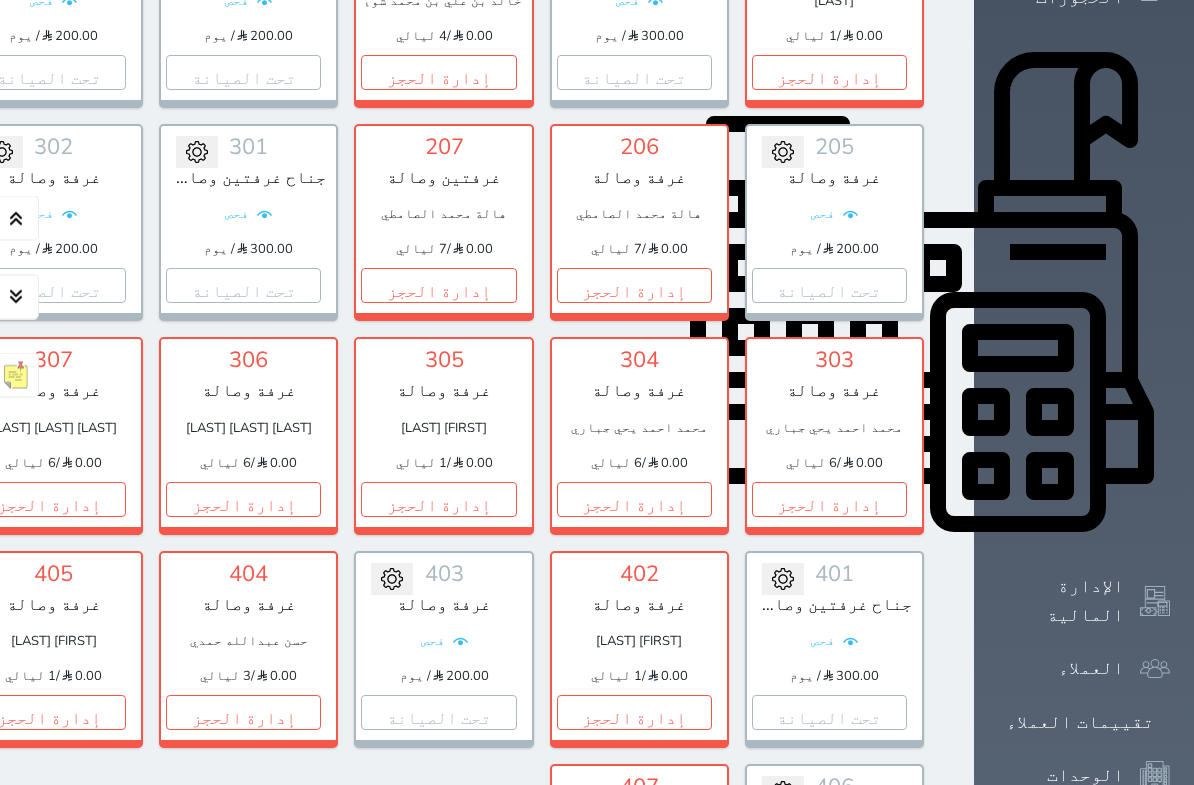 scroll, scrollTop: 623, scrollLeft: 0, axis: vertical 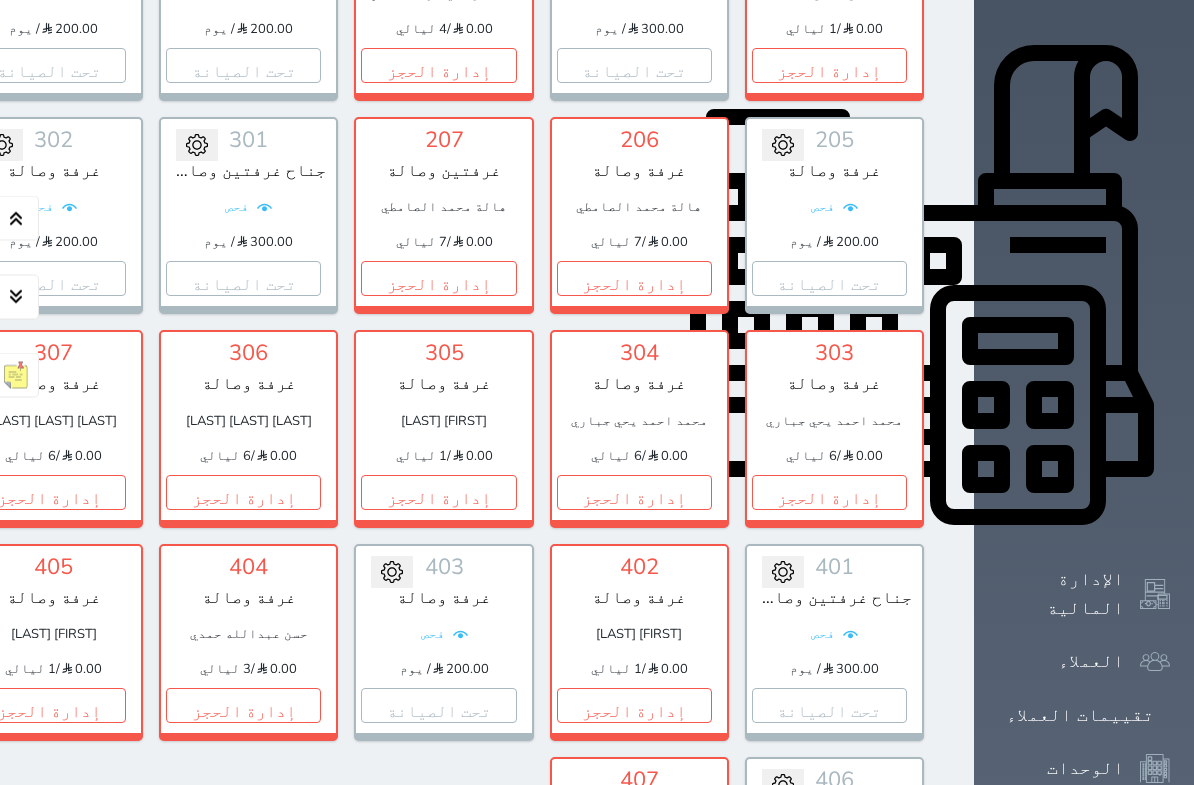 click on "إدارة الحجز" at bounding box center (243, 706) 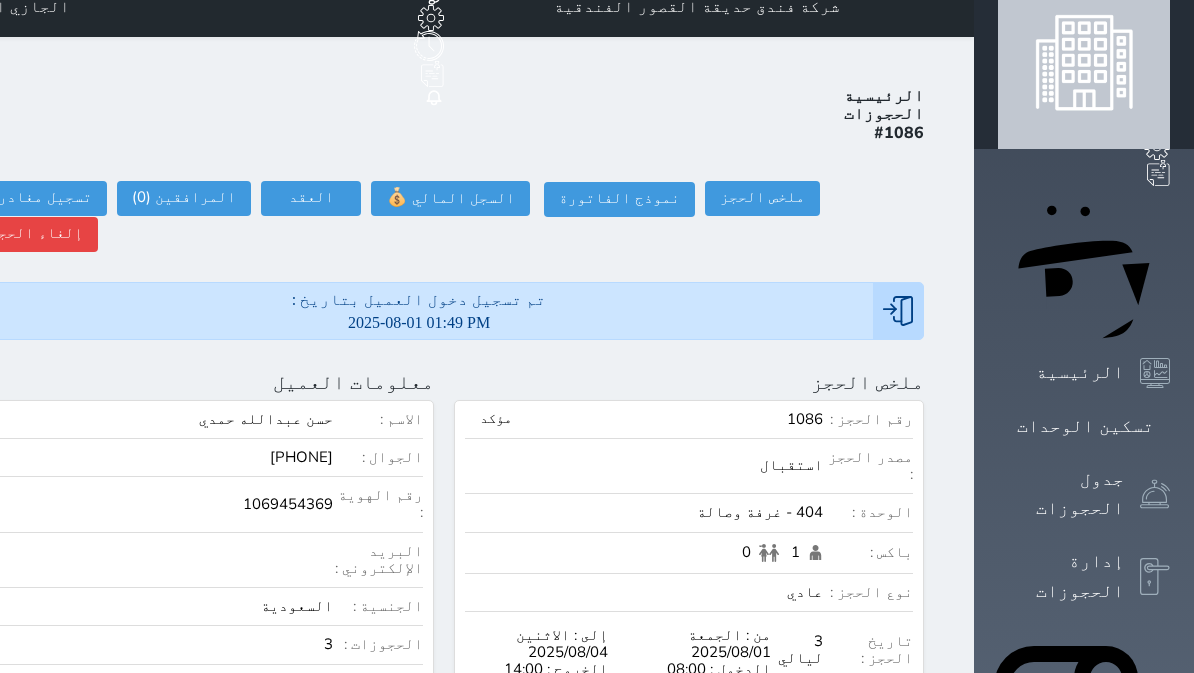scroll, scrollTop: 0, scrollLeft: 0, axis: both 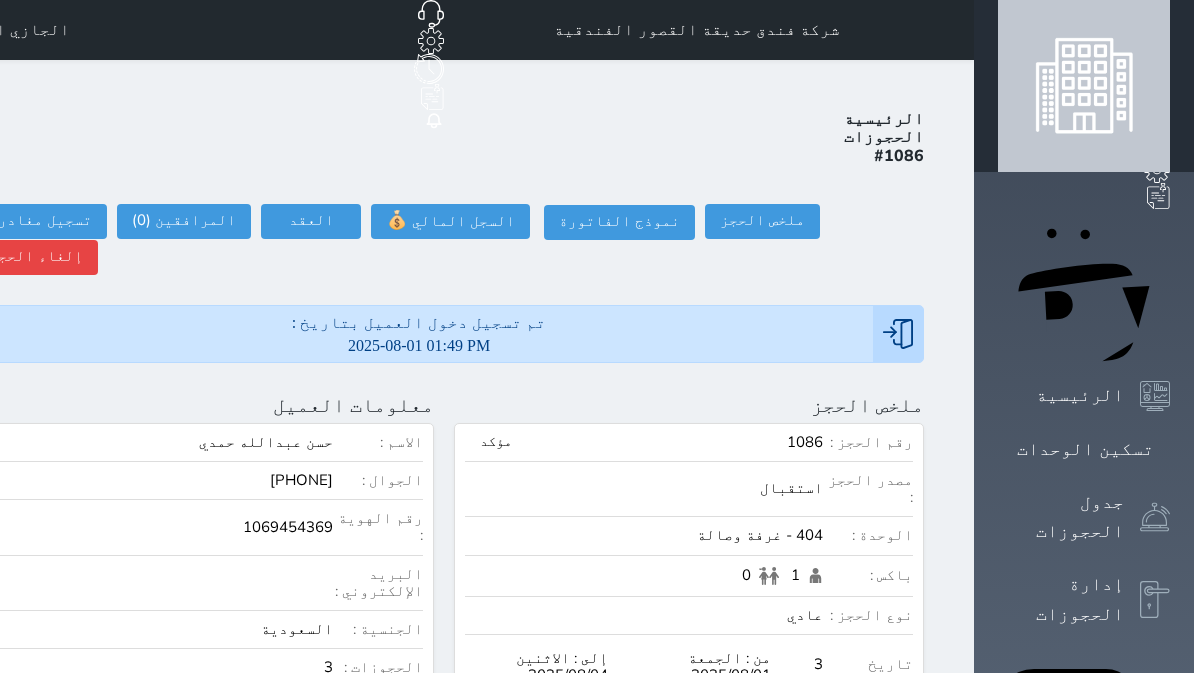 click at bounding box center (472, 405) 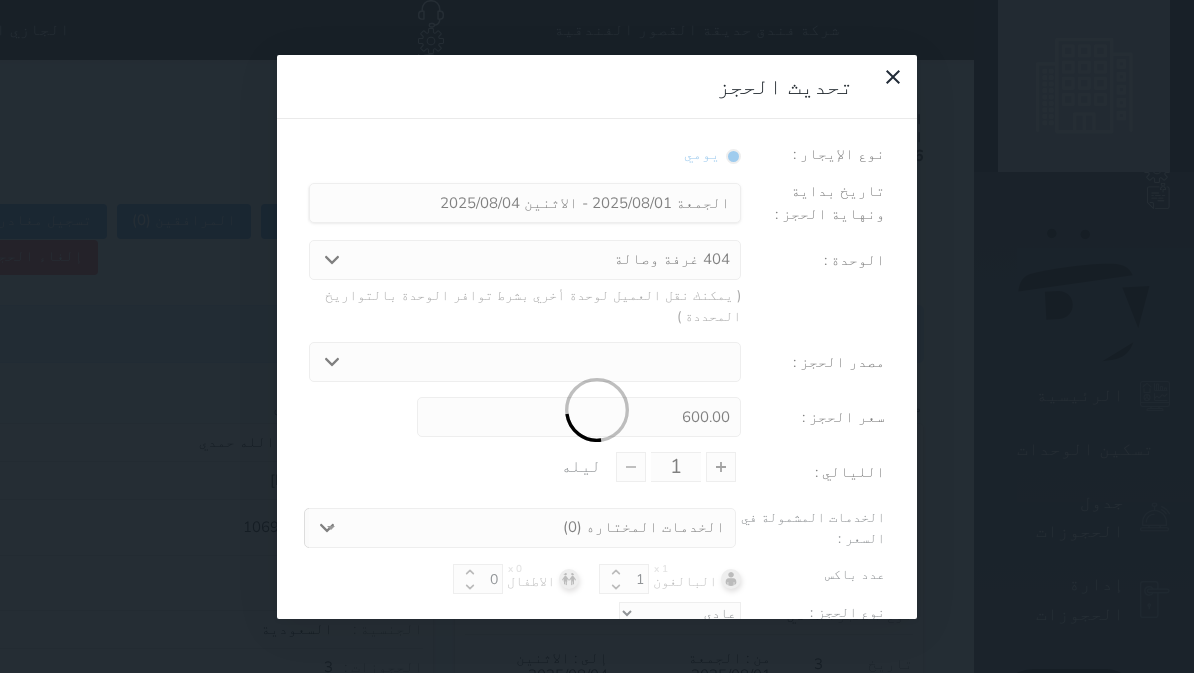 select 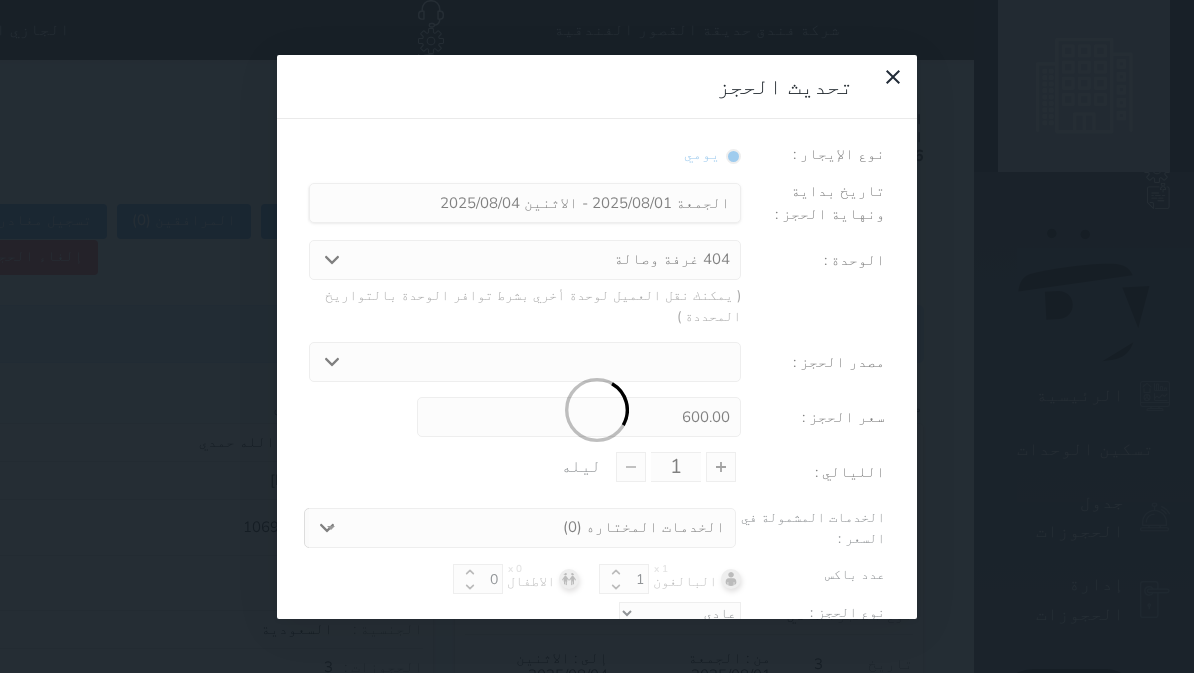type on "3" 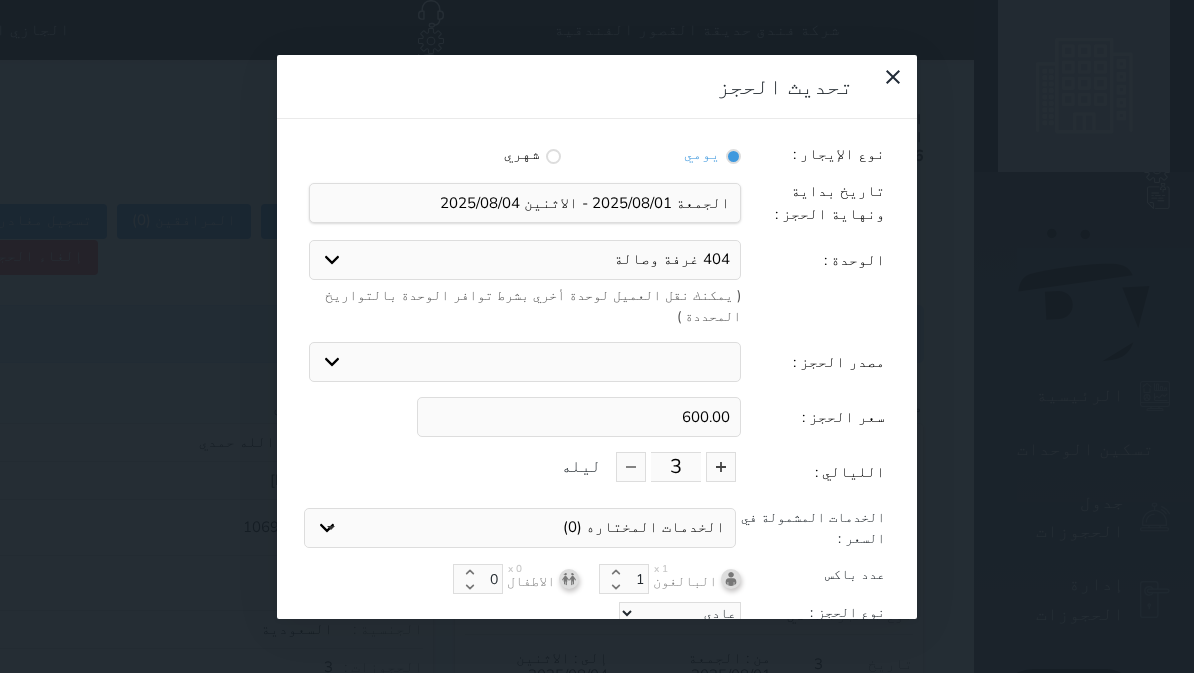 click at bounding box center [721, 467] 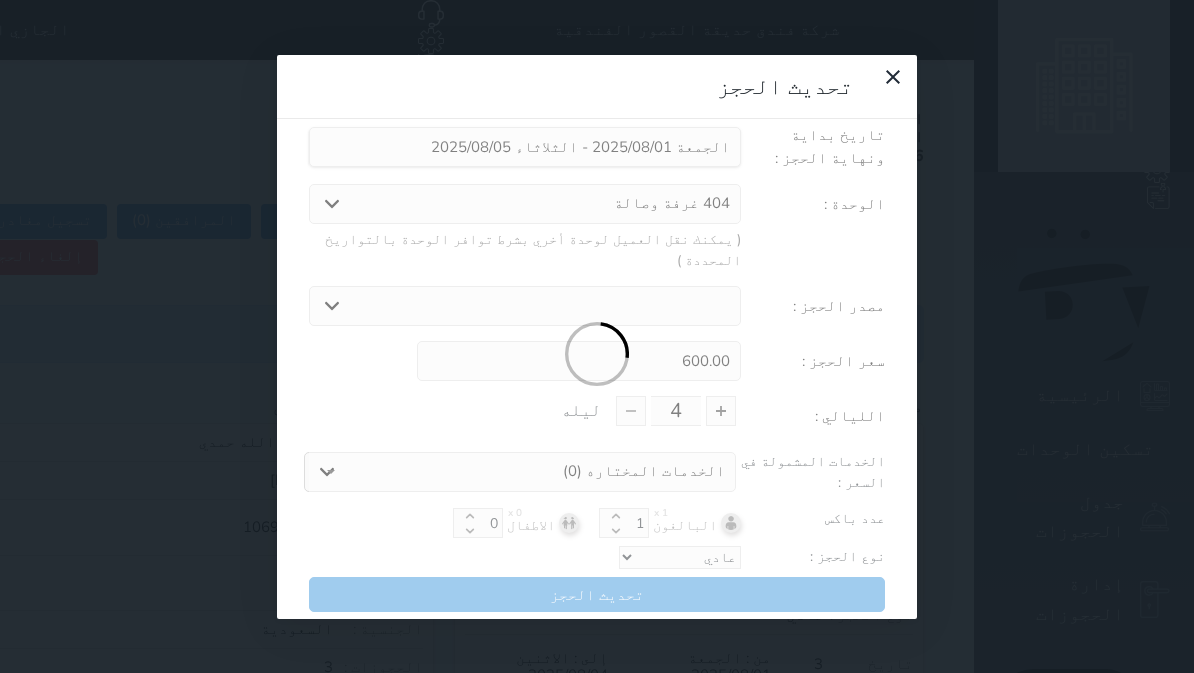 select 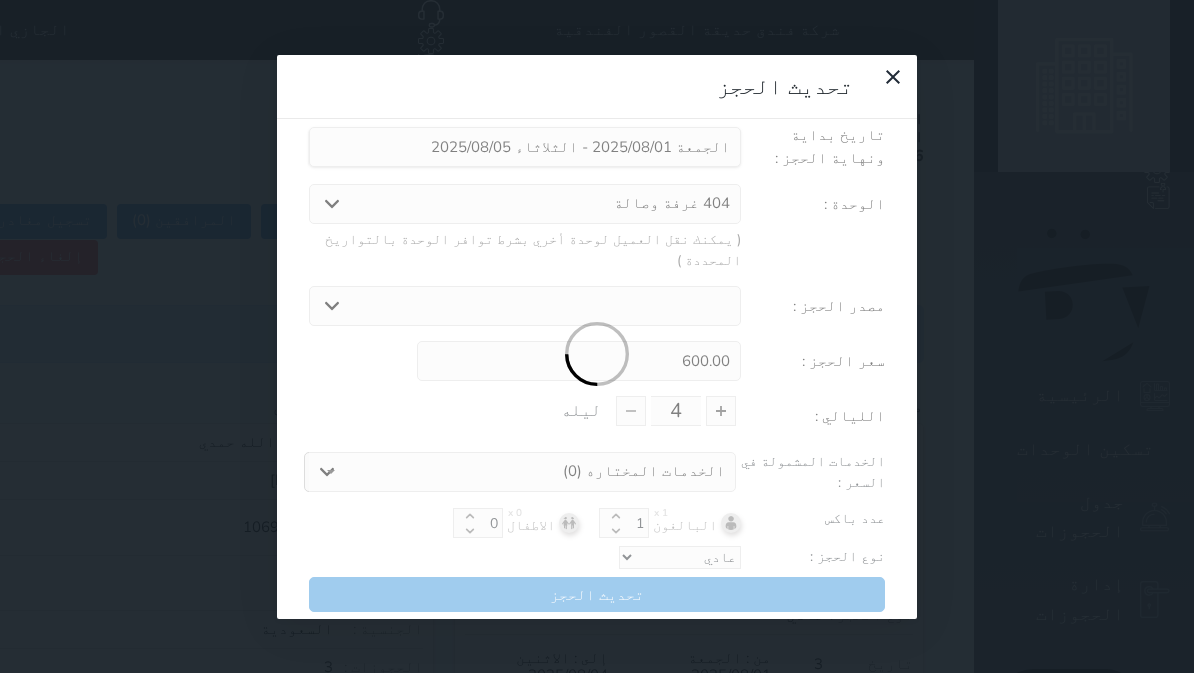 type on "800.00" 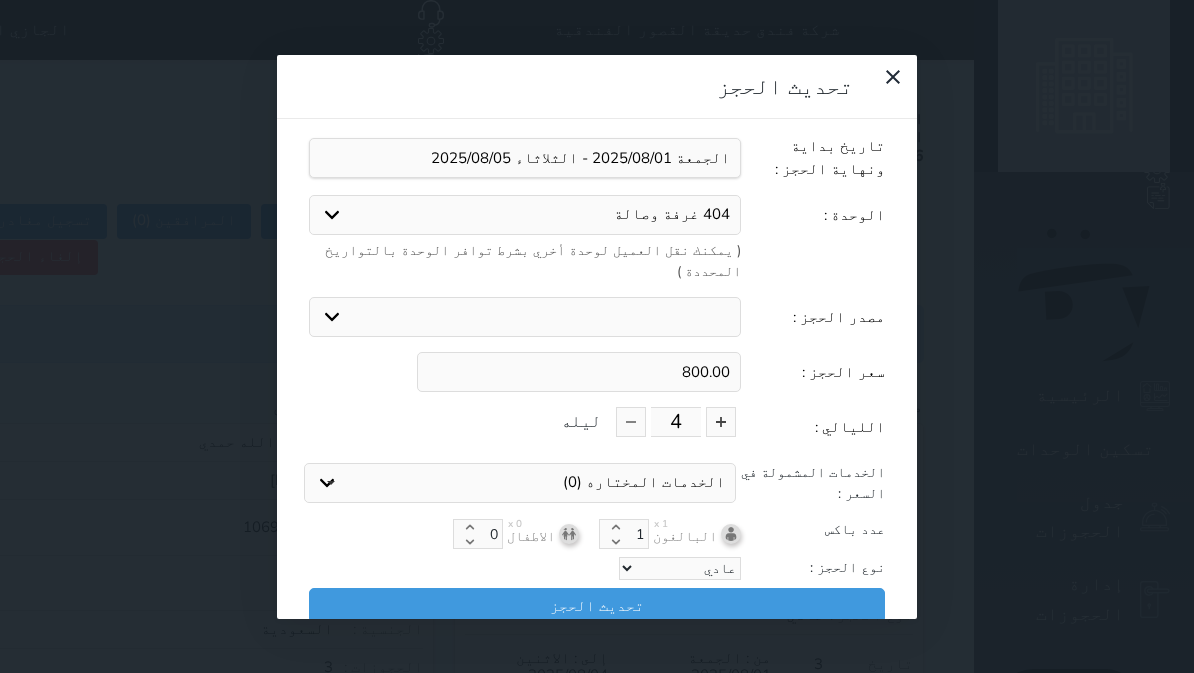 scroll, scrollTop: 44, scrollLeft: 0, axis: vertical 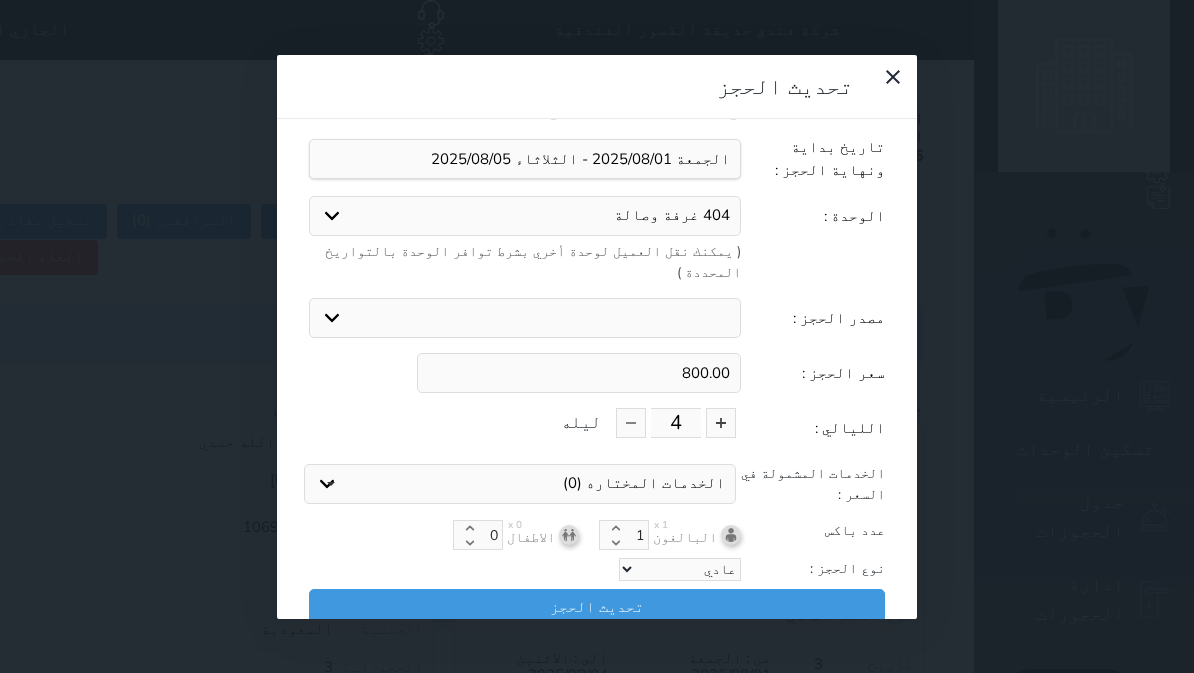 click on "تحديث الحجز" at bounding box center [597, 606] 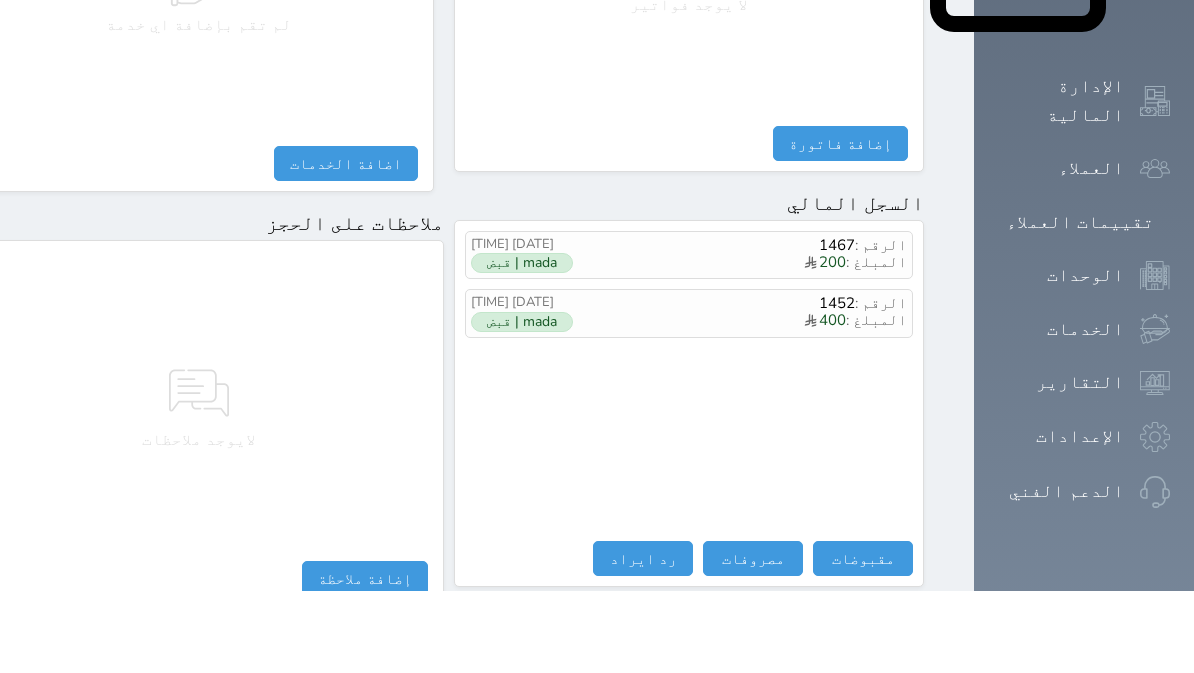 scroll, scrollTop: 1117, scrollLeft: 0, axis: vertical 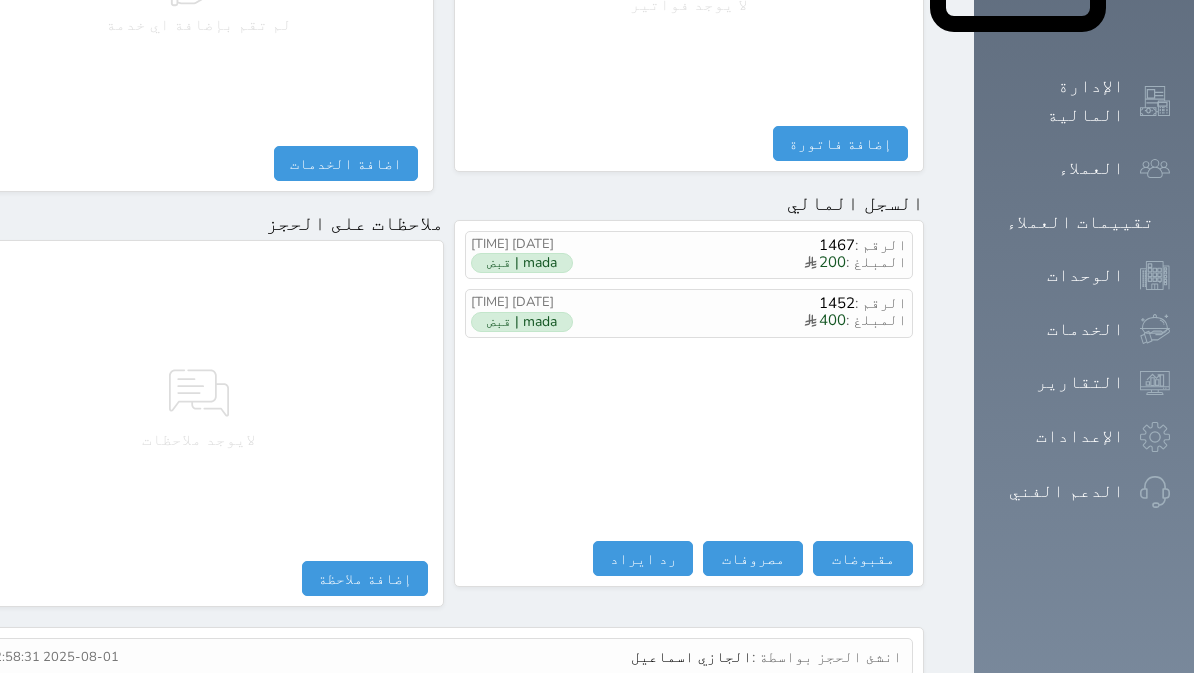 click on "مقبوضات" at bounding box center [863, 558] 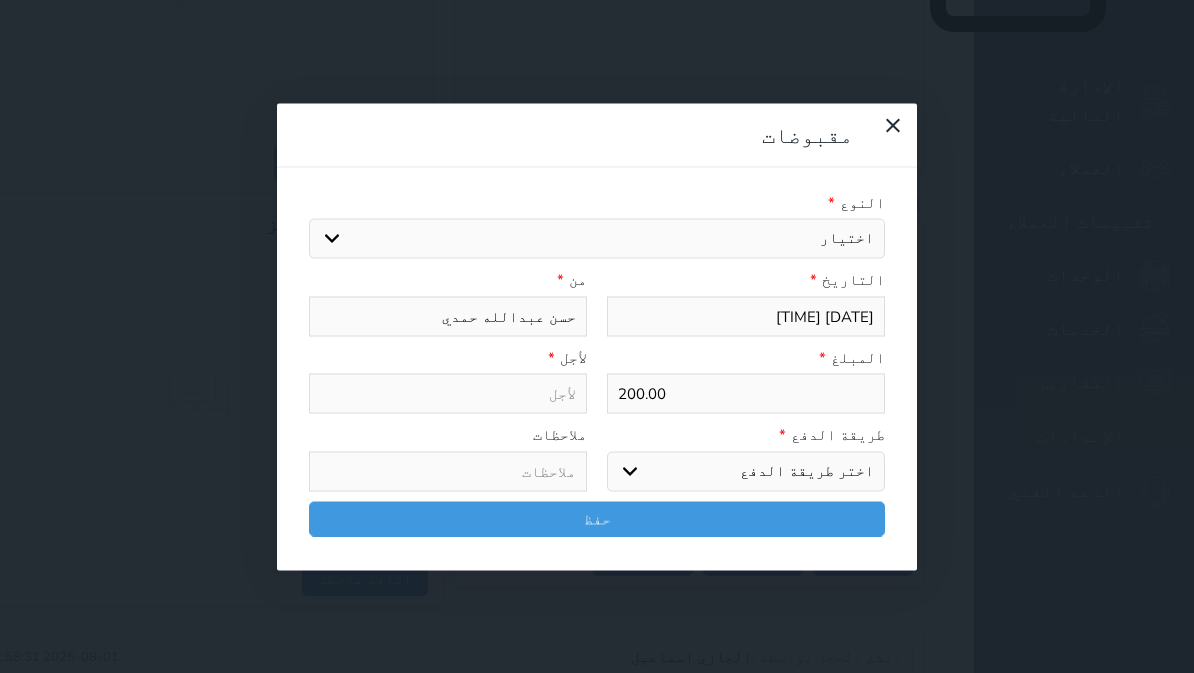 select 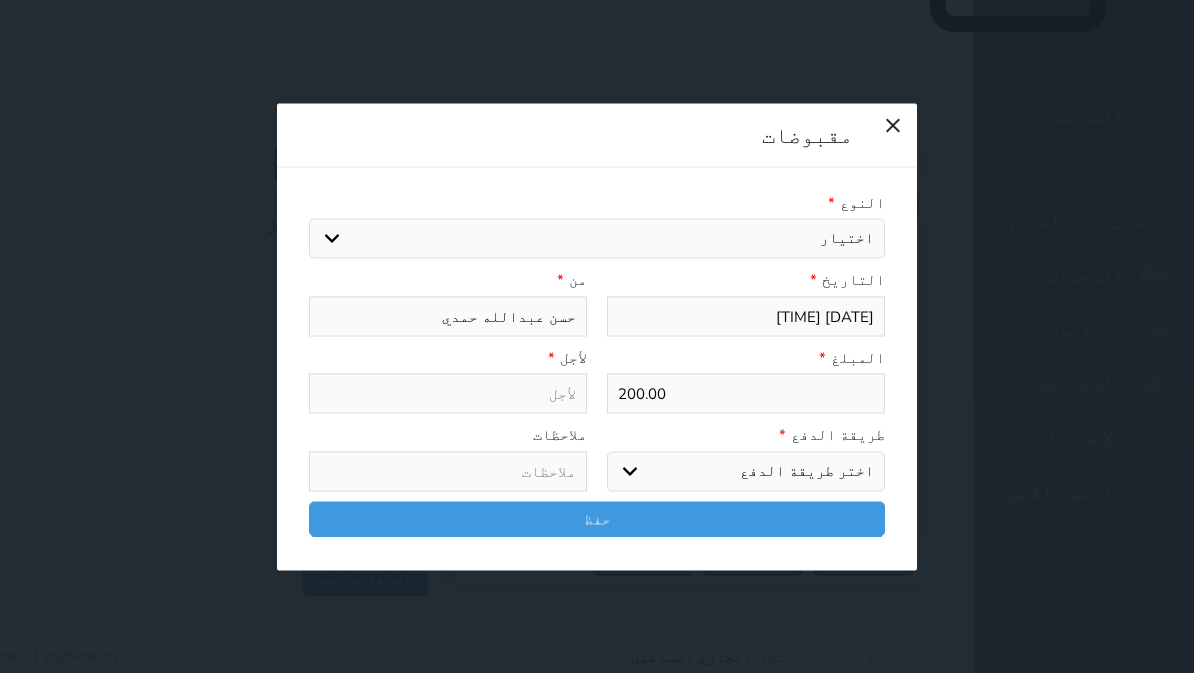 select 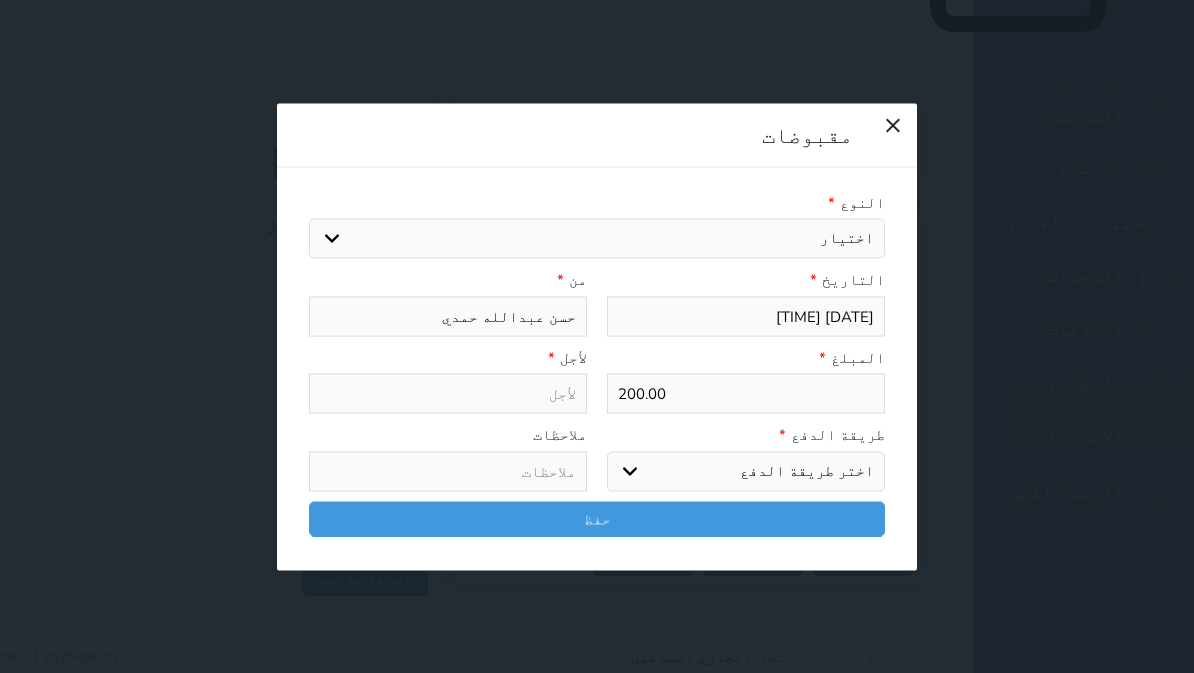 select on "146970" 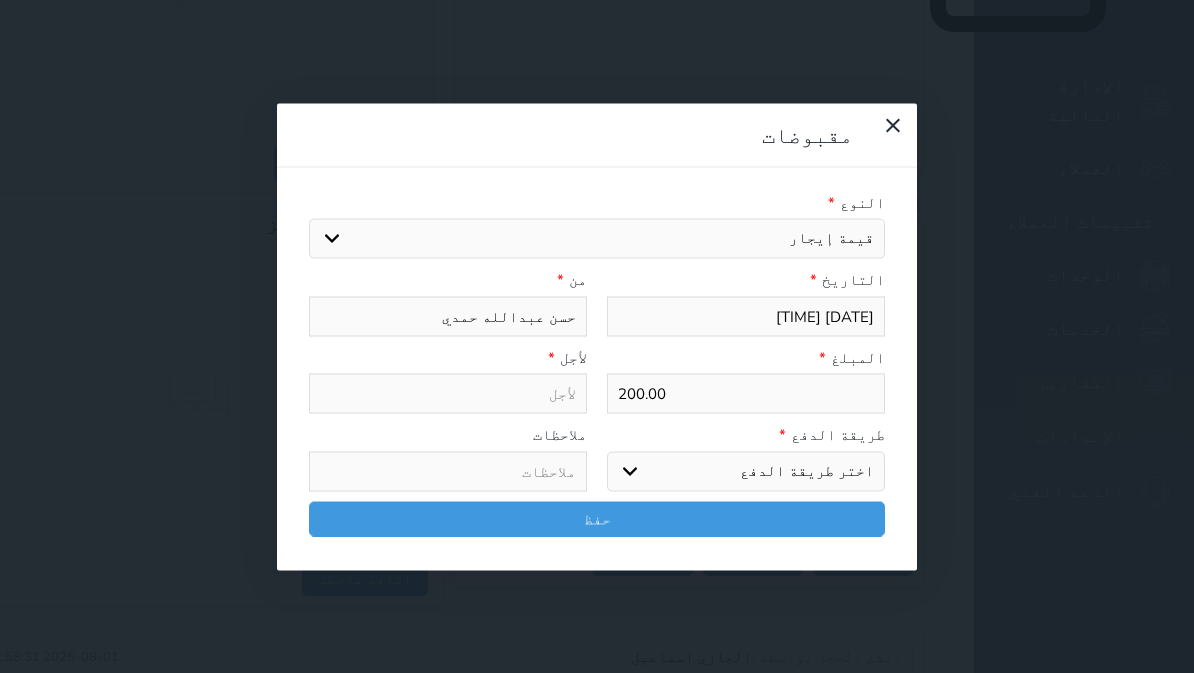select 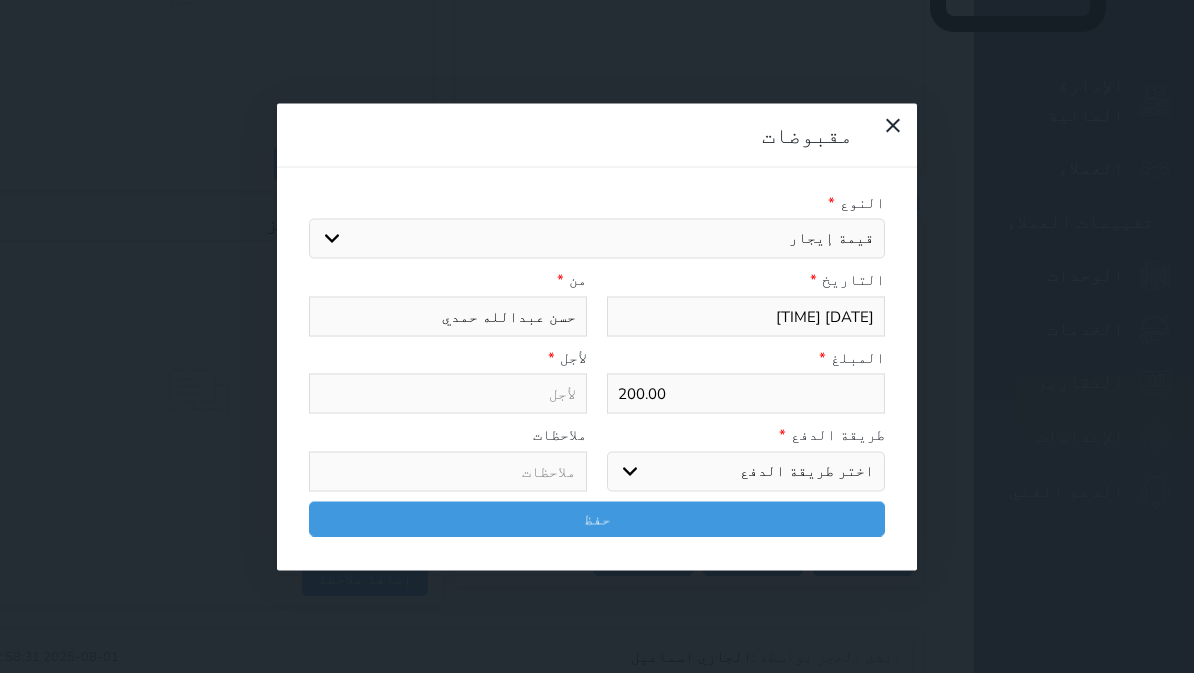 type on "قيمة إيجار - الوحدة - 404" 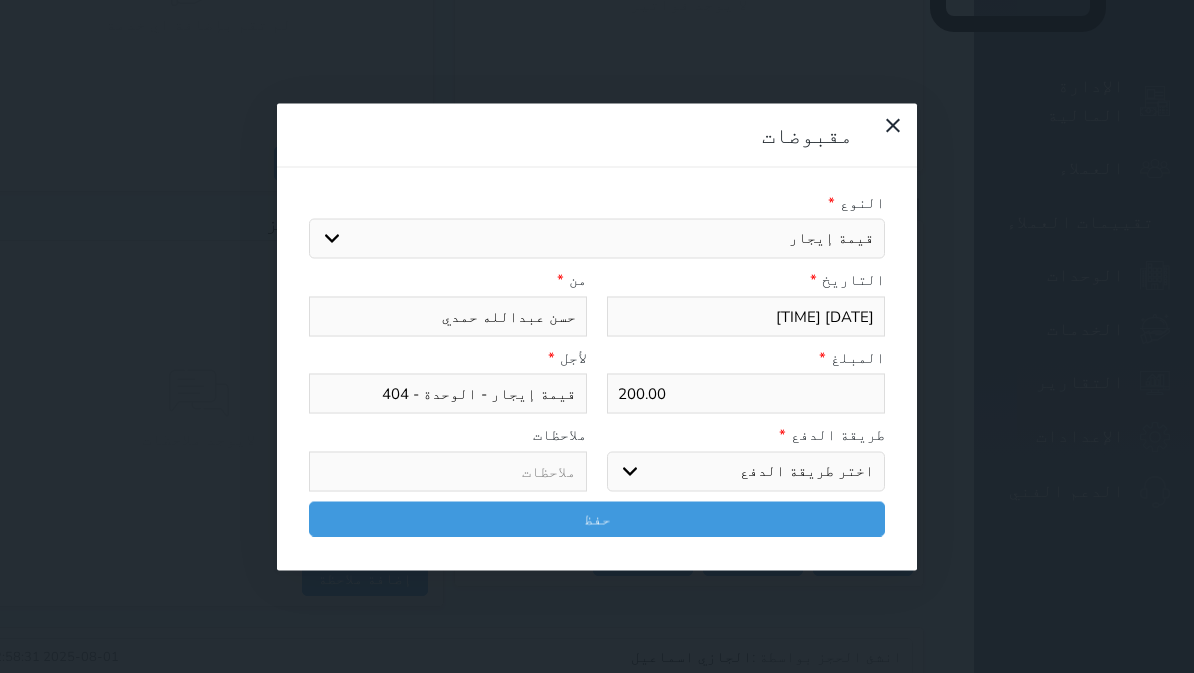 click on "اختر طريقة الدفع   دفع نقدى   تحويل بنكى   مدى   بطاقة ائتمان   آجل" at bounding box center [746, 471] 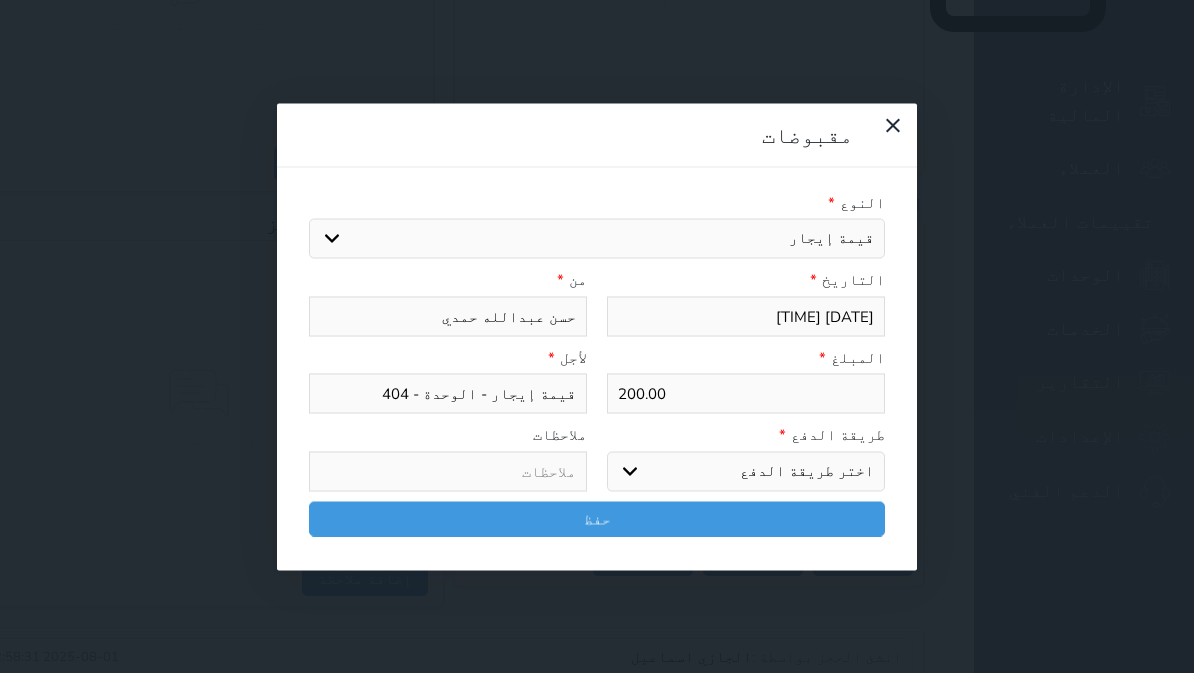 select on "mada" 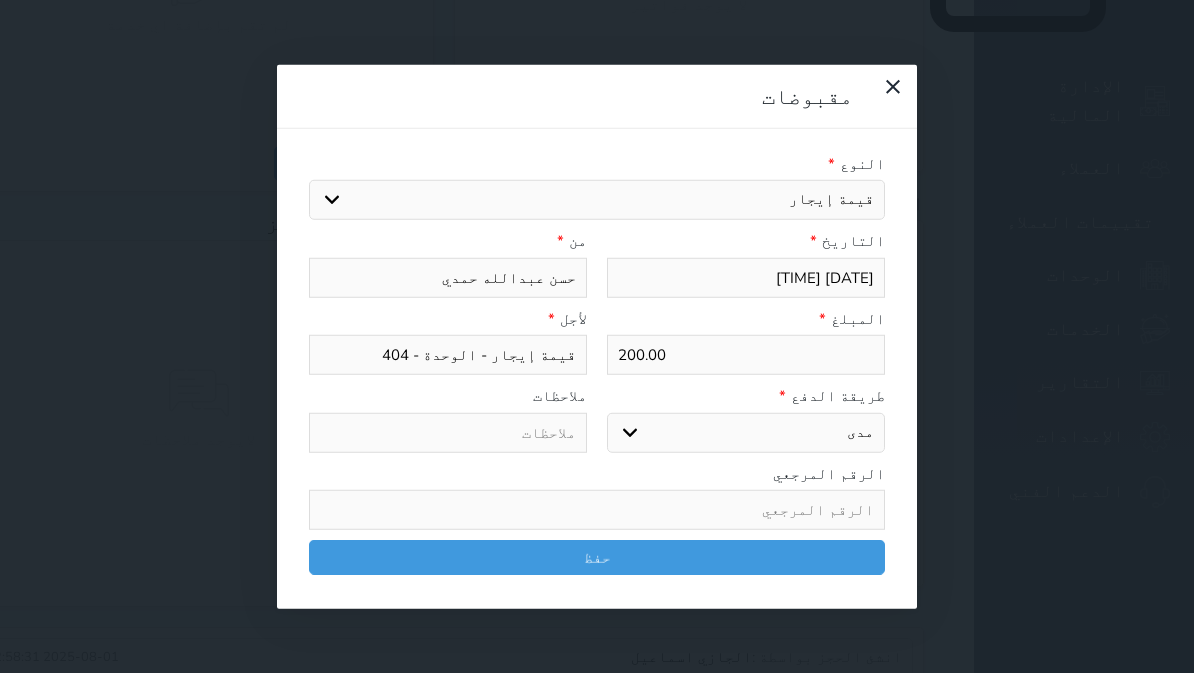 click on "حفظ" at bounding box center [597, 557] 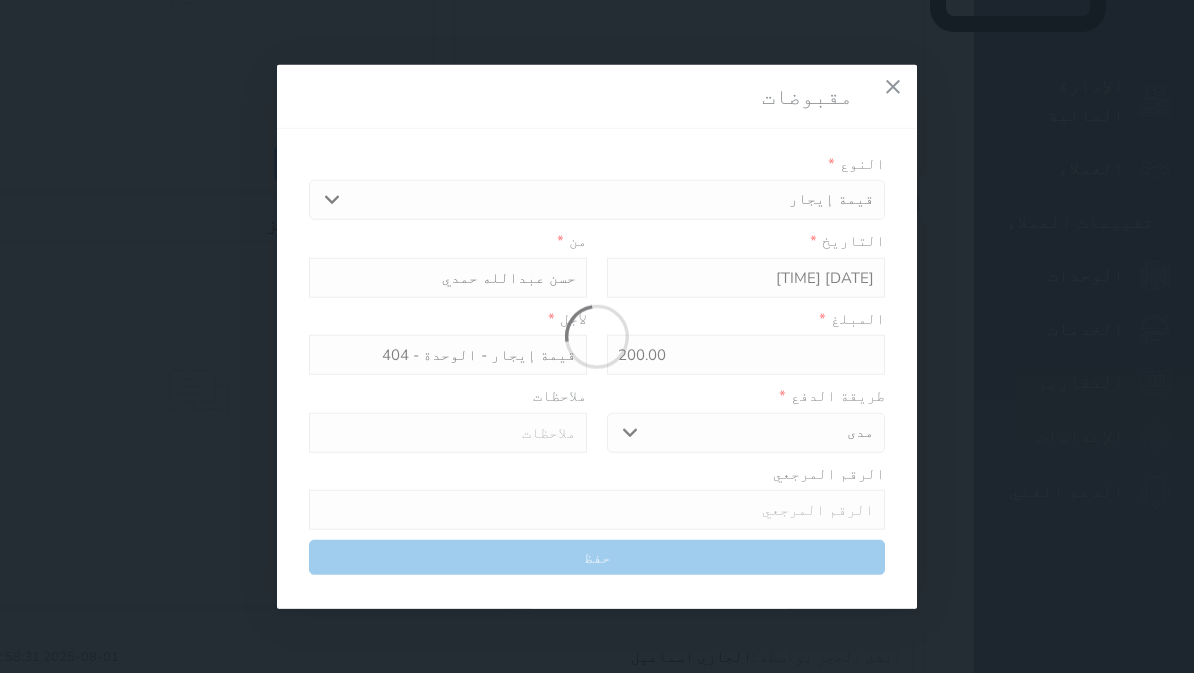 select 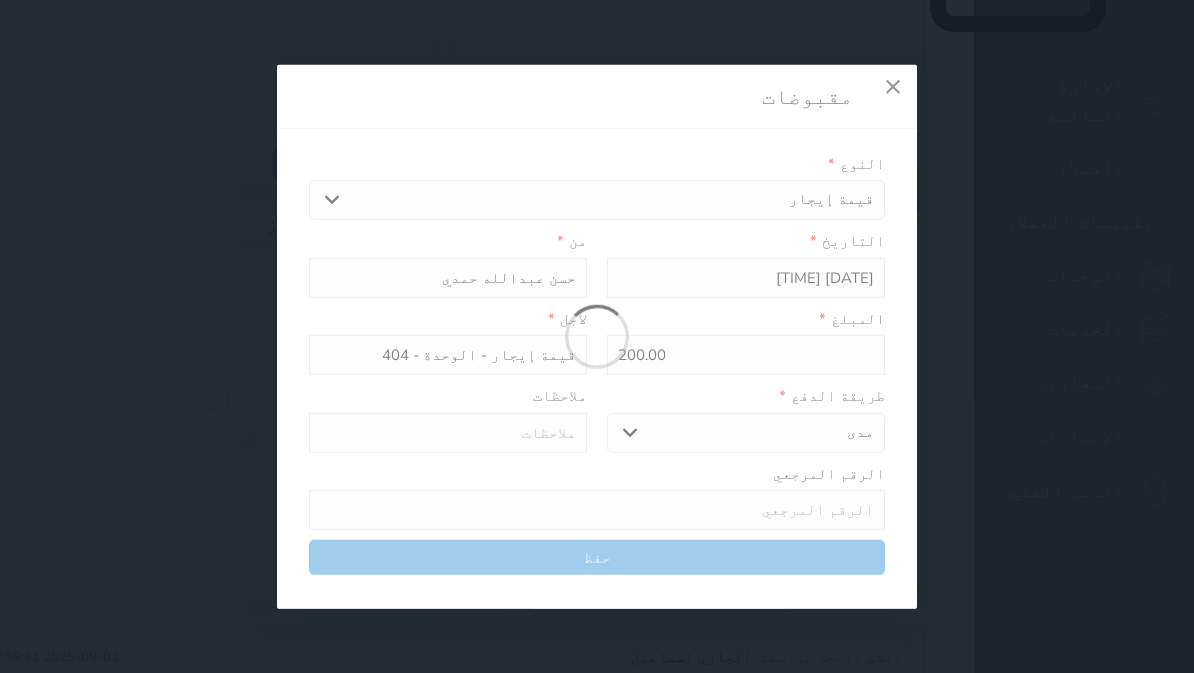 type 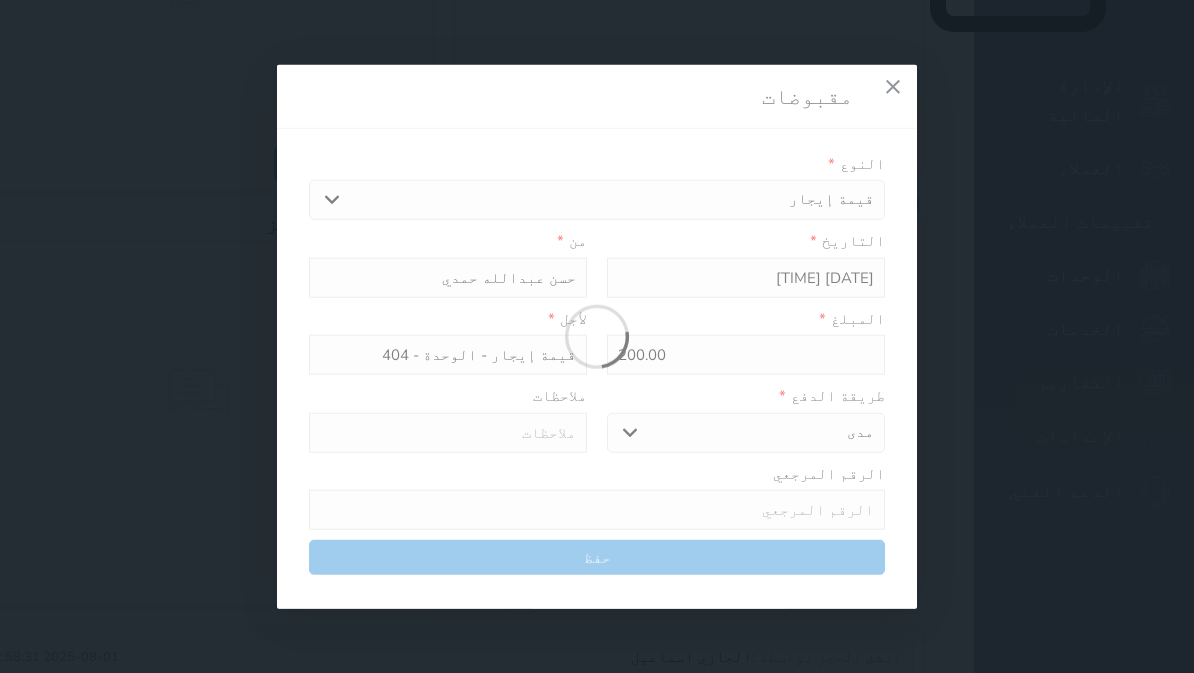 type on "0" 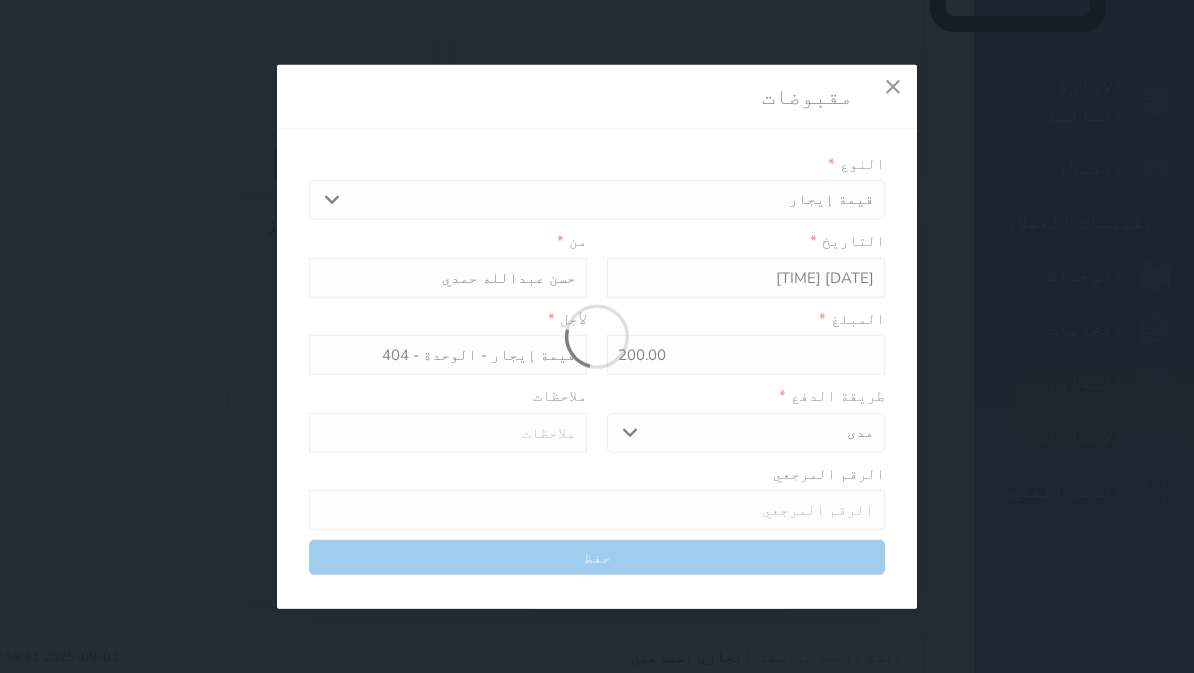 select 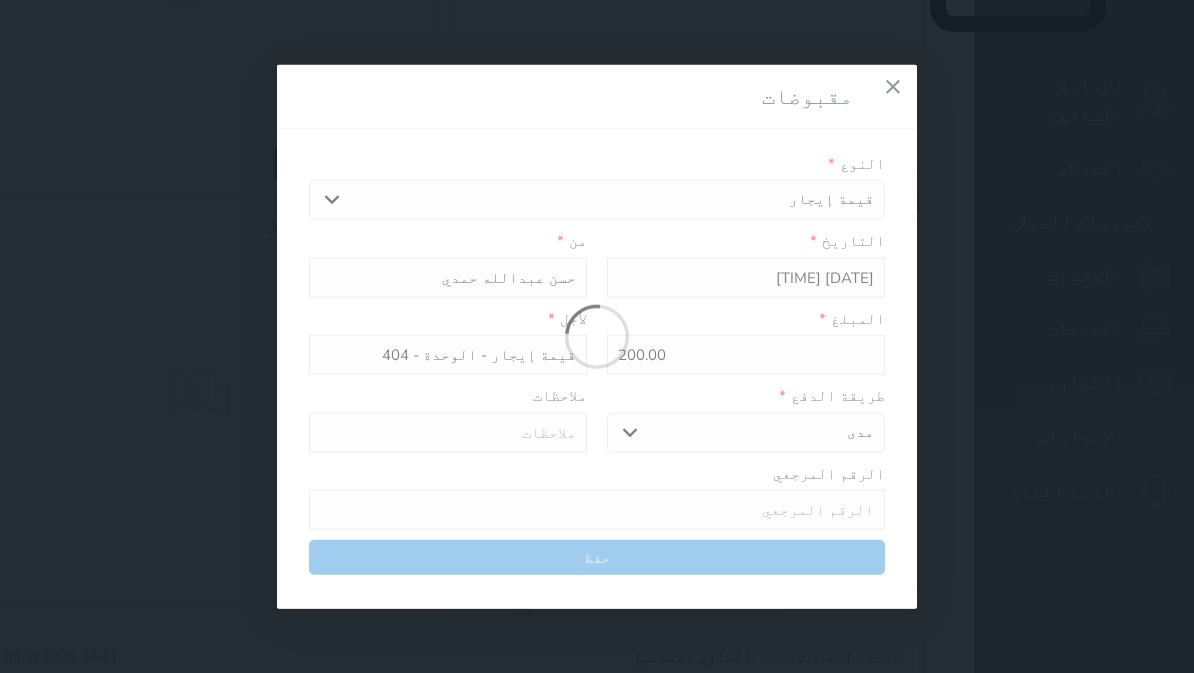 type on "0" 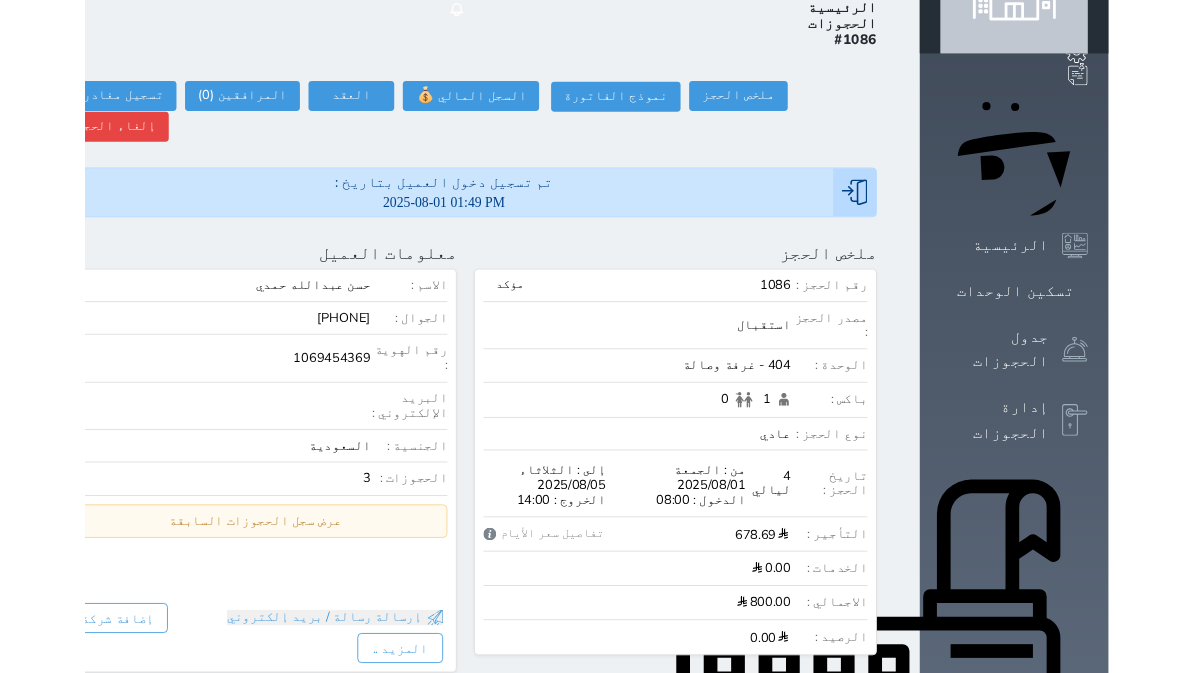 scroll, scrollTop: 0, scrollLeft: 0, axis: both 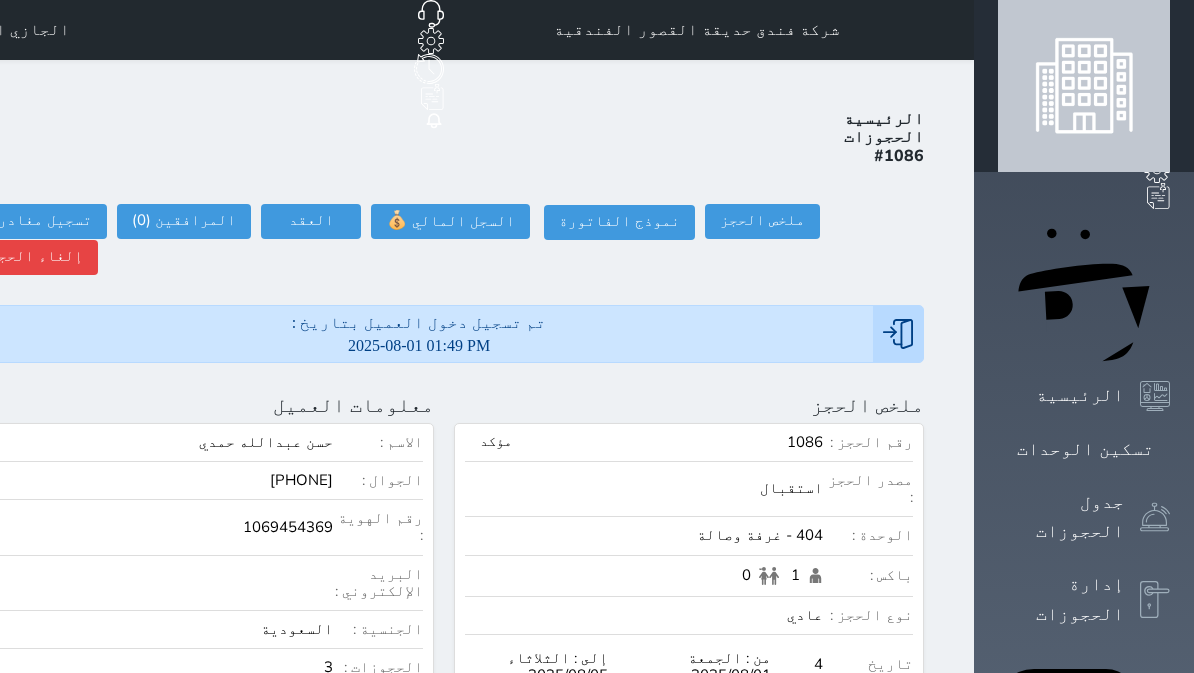 click 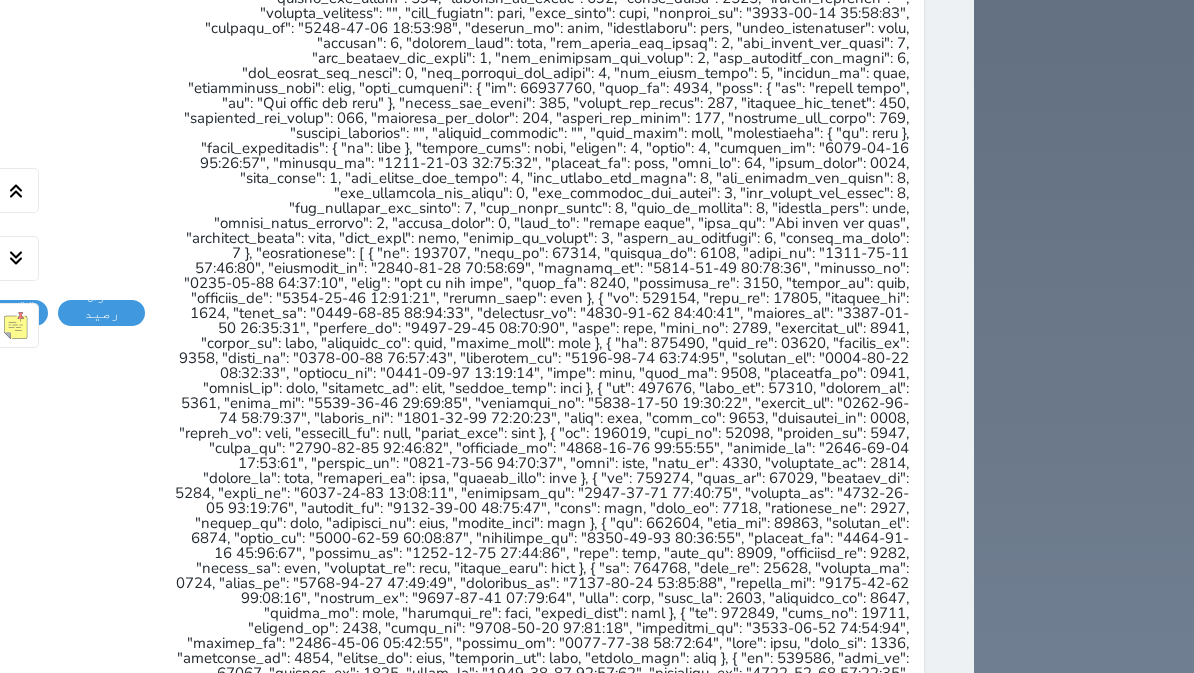 scroll, scrollTop: 2499, scrollLeft: 0, axis: vertical 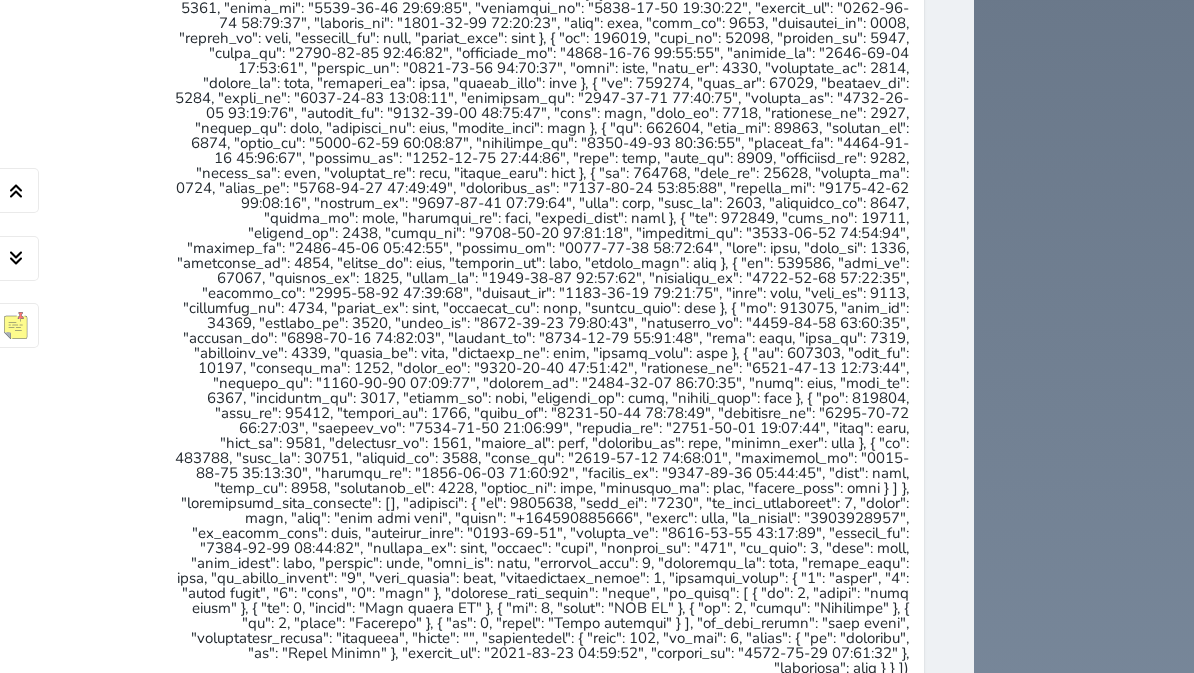 click on "عرض المغادرين" at bounding box center (199, 940) 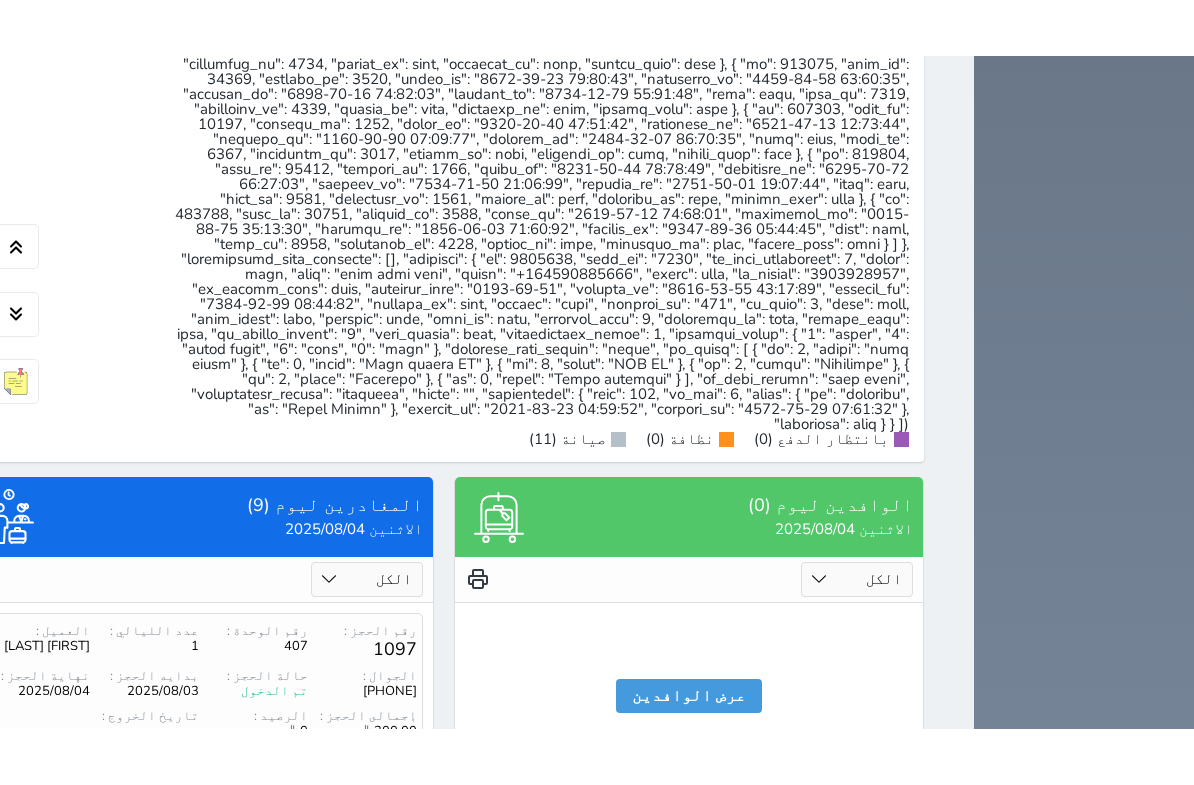 scroll, scrollTop: 2863, scrollLeft: 0, axis: vertical 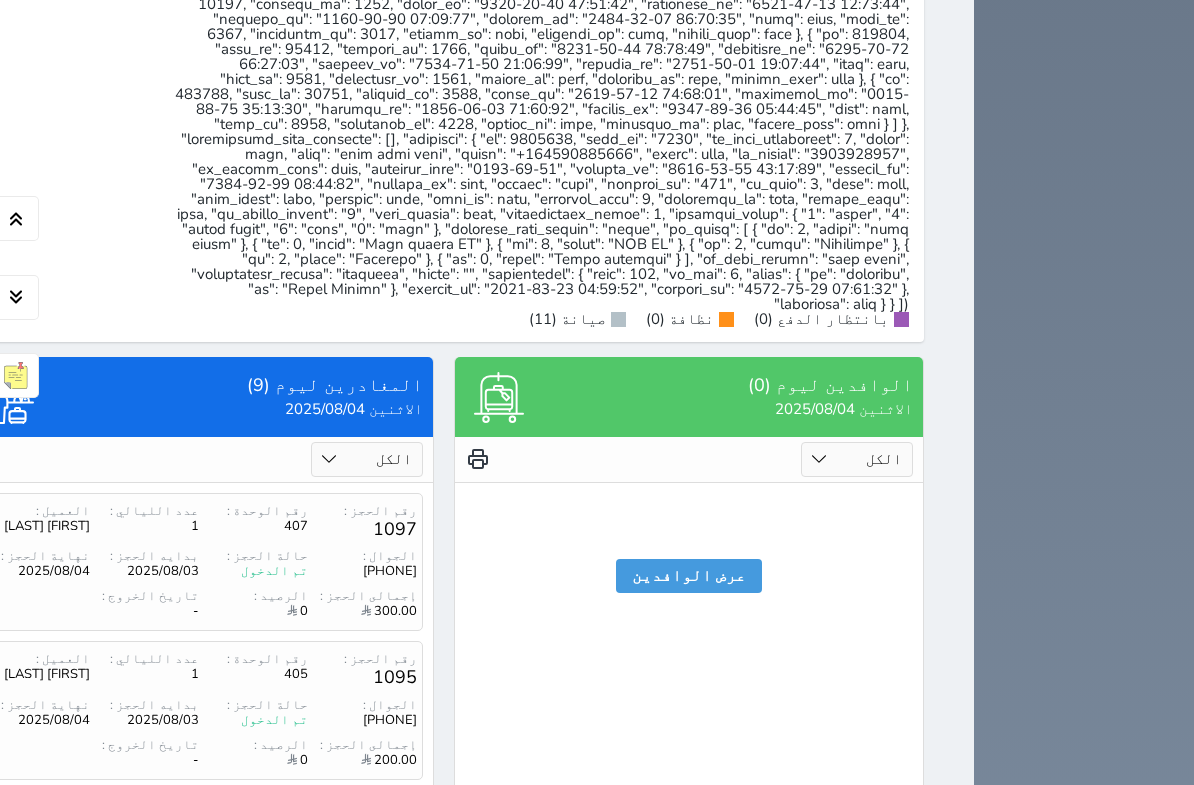 click on "2" at bounding box center [198, 1117] 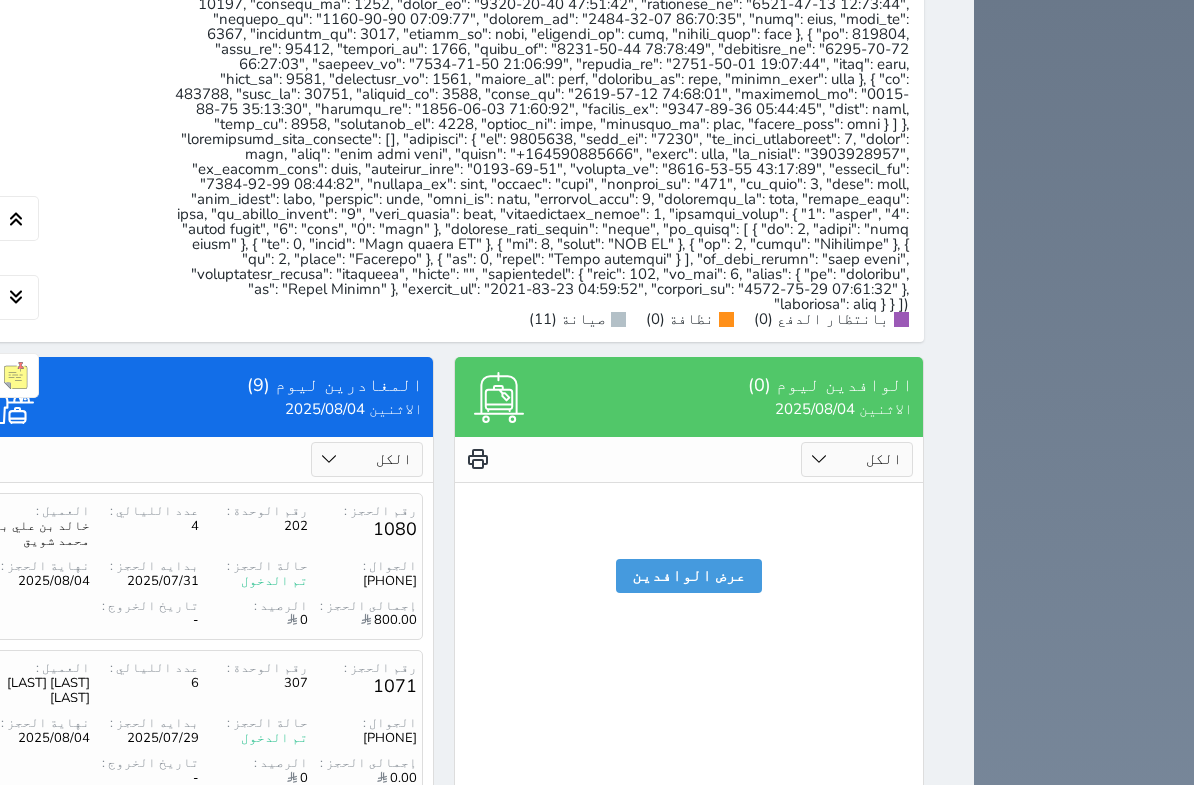 click on "3" at bounding box center (164, 1144) 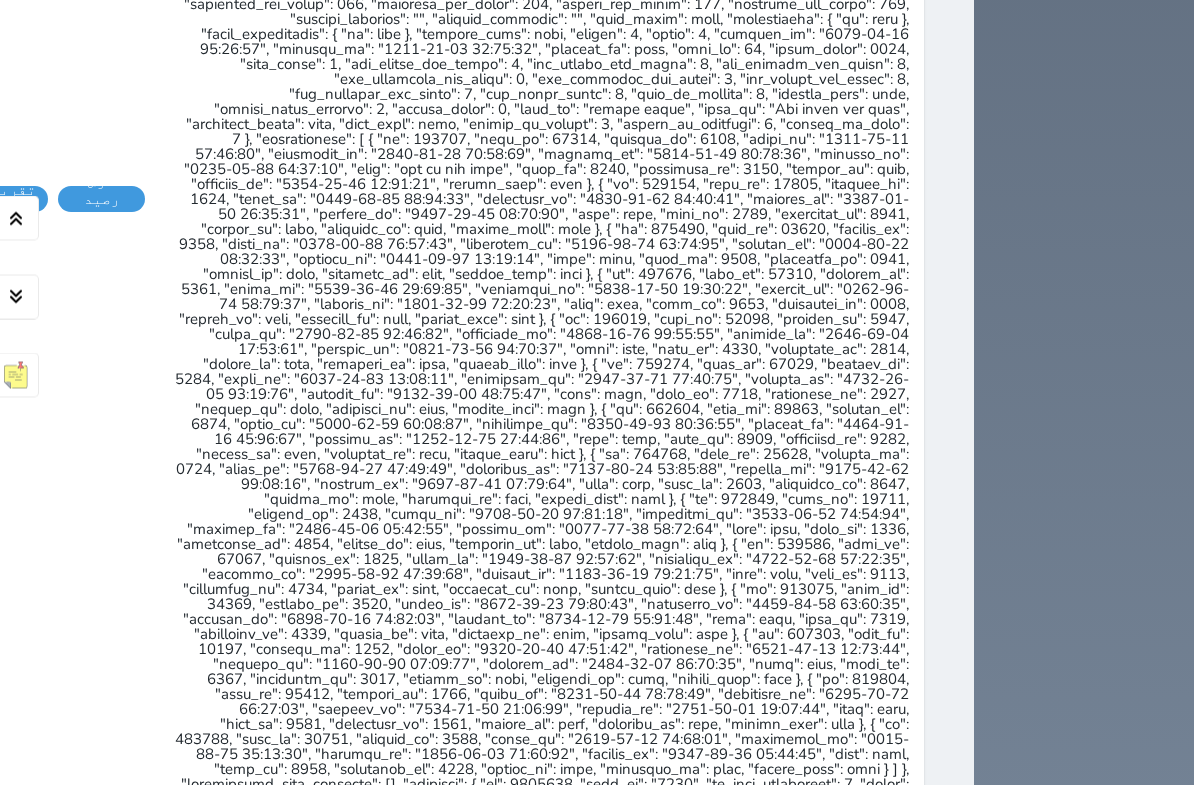 scroll, scrollTop: 2218, scrollLeft: 0, axis: vertical 